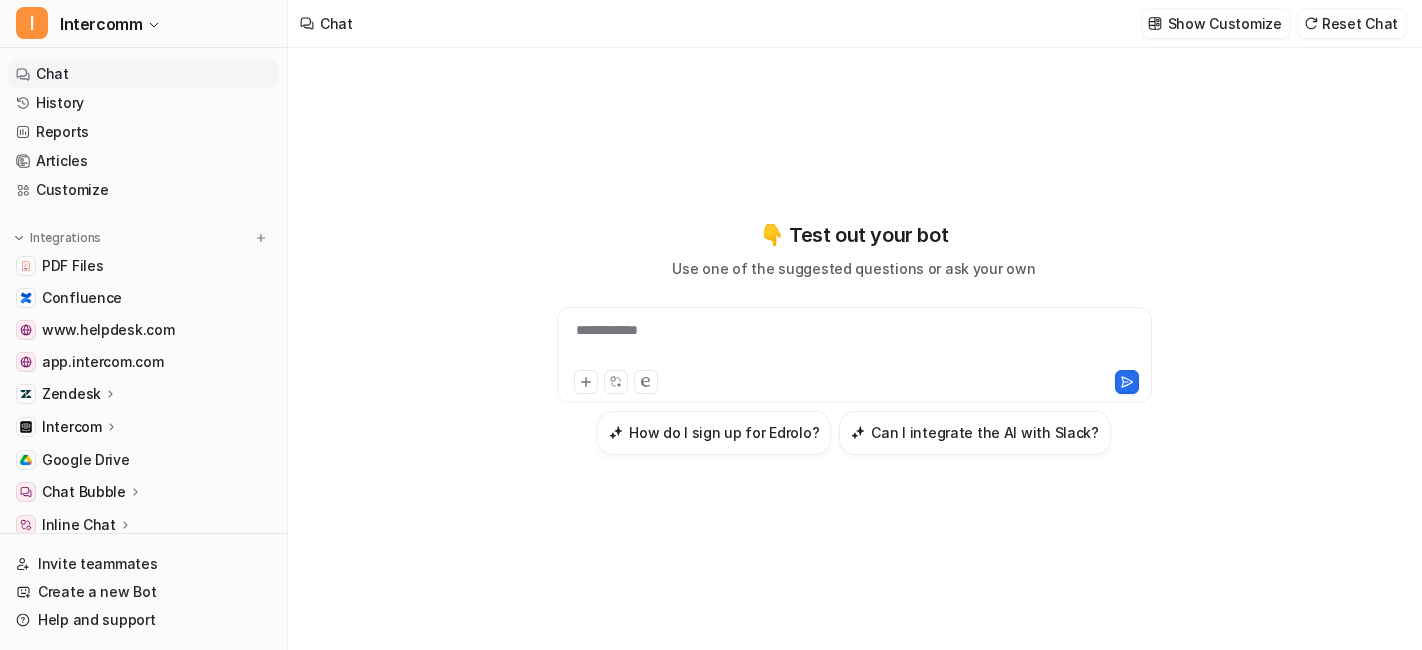 scroll, scrollTop: 0, scrollLeft: 0, axis: both 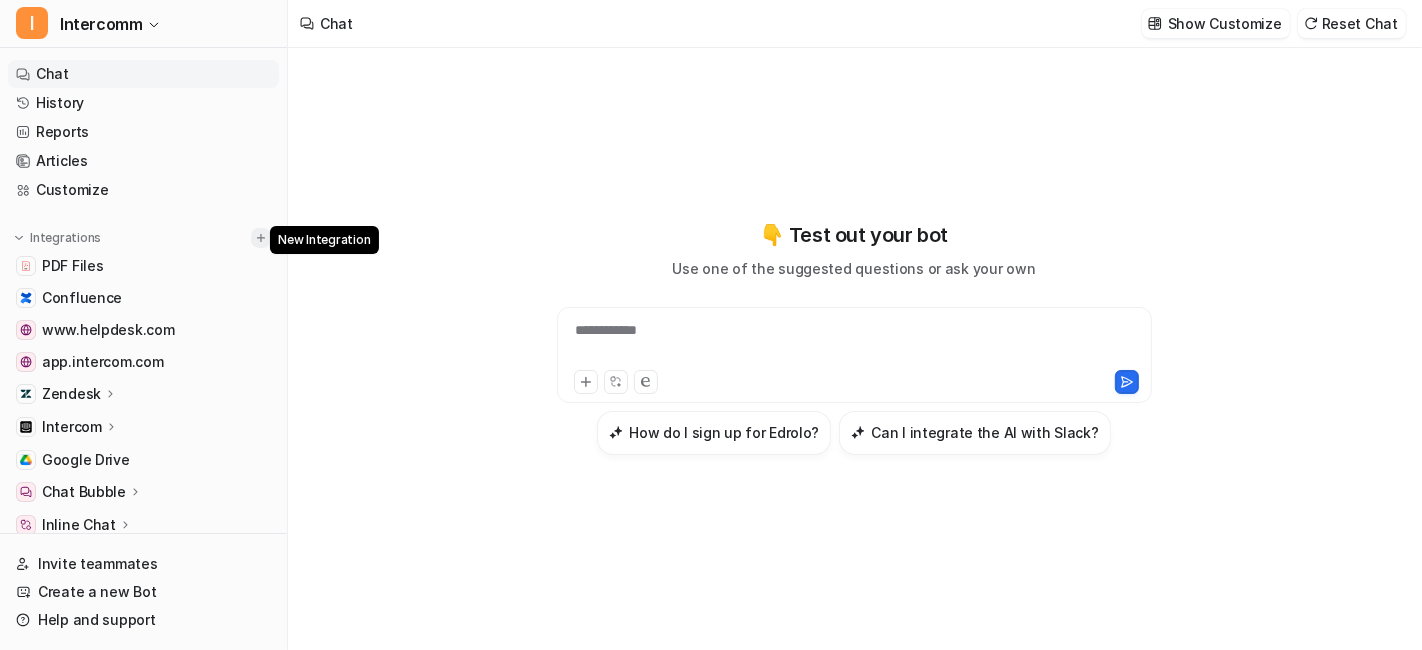 click at bounding box center [261, 238] 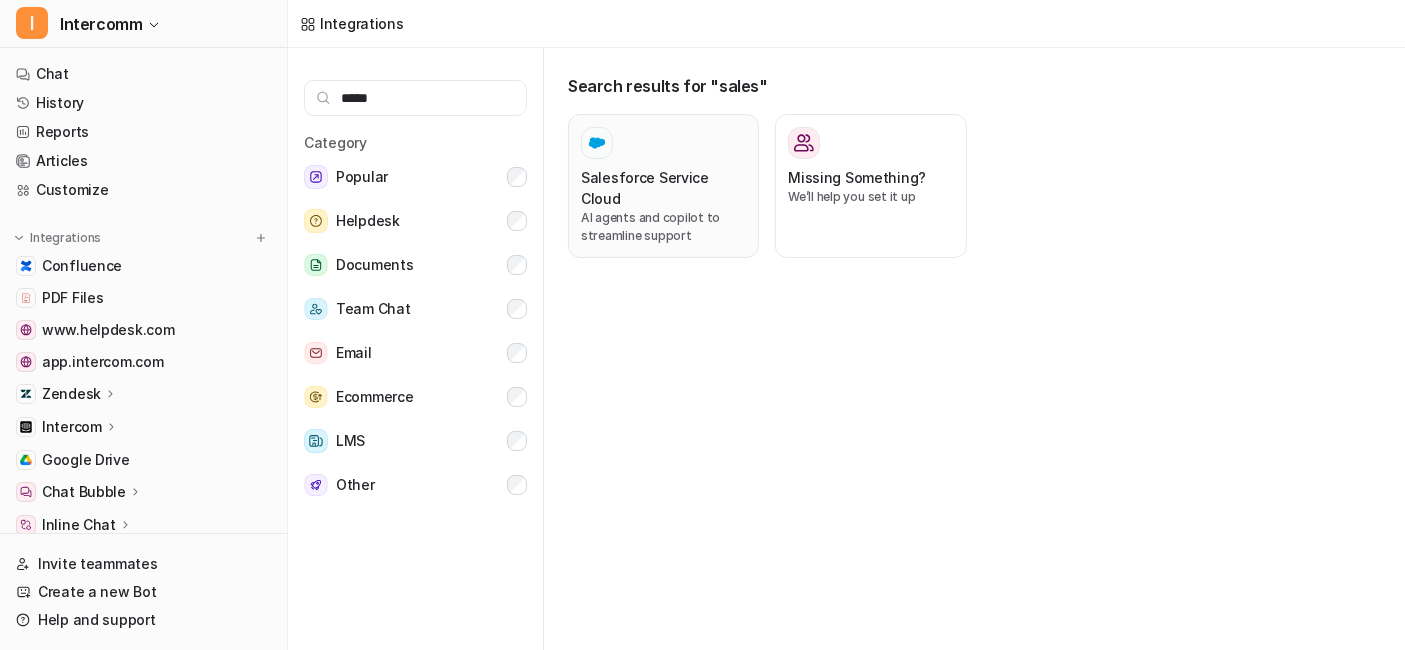 type on "*****" 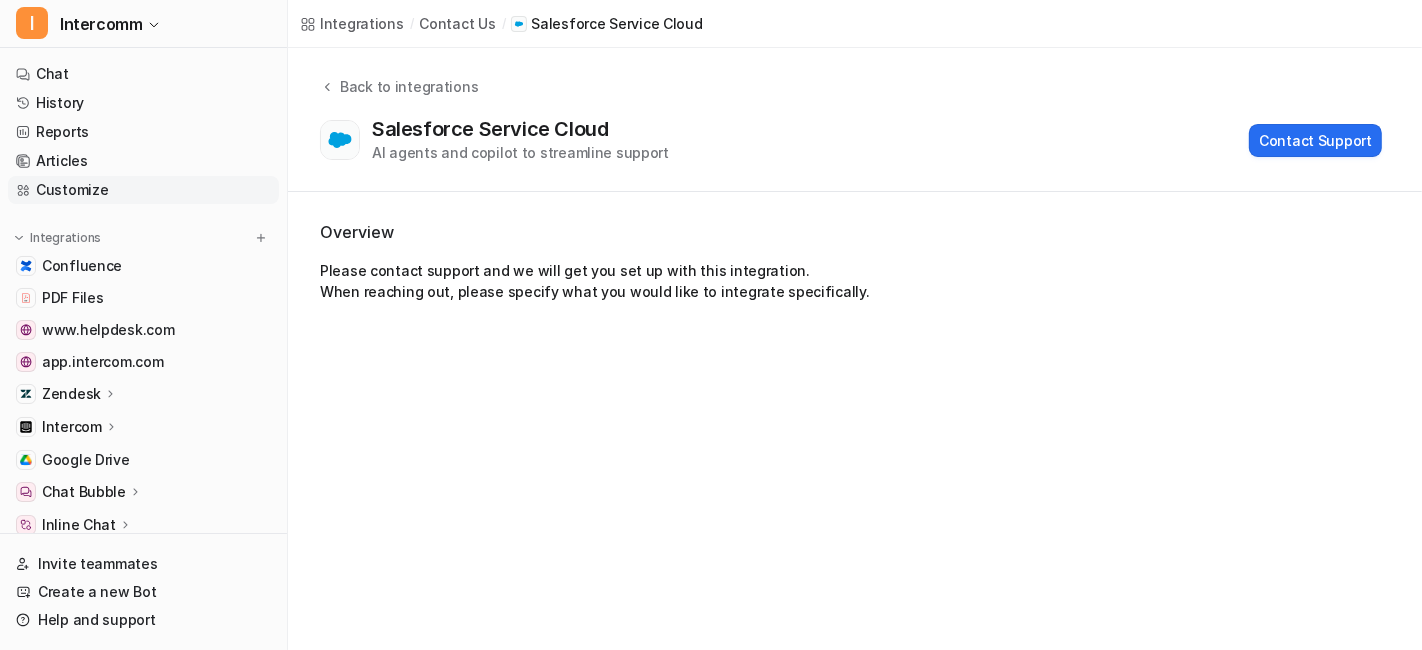 click on "Customize" at bounding box center (143, 190) 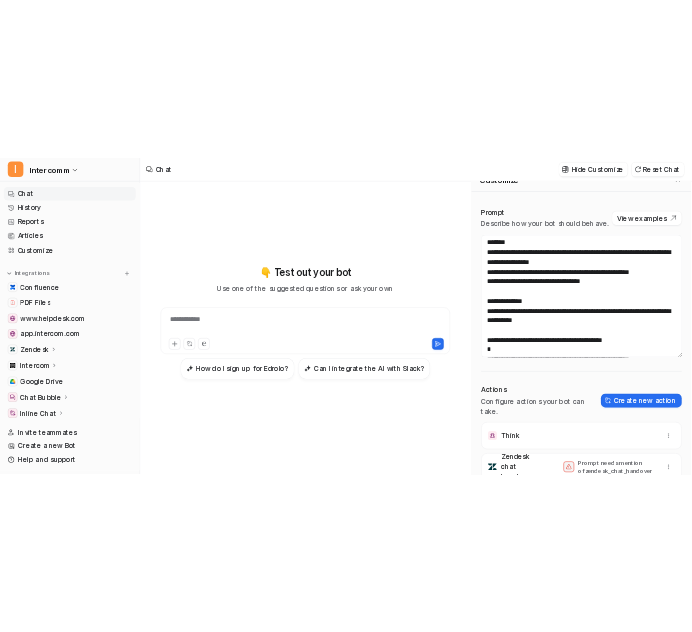 scroll, scrollTop: 79, scrollLeft: 0, axis: vertical 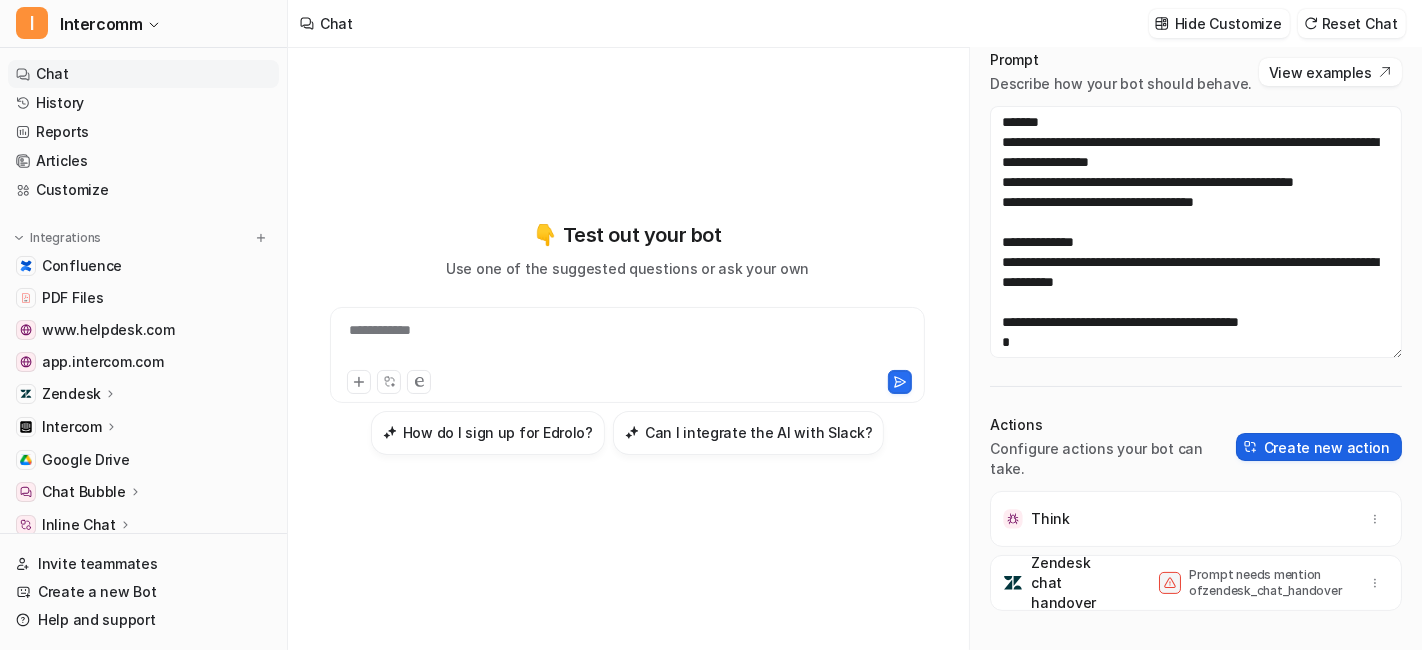 click on "Create new action" at bounding box center (1319, 447) 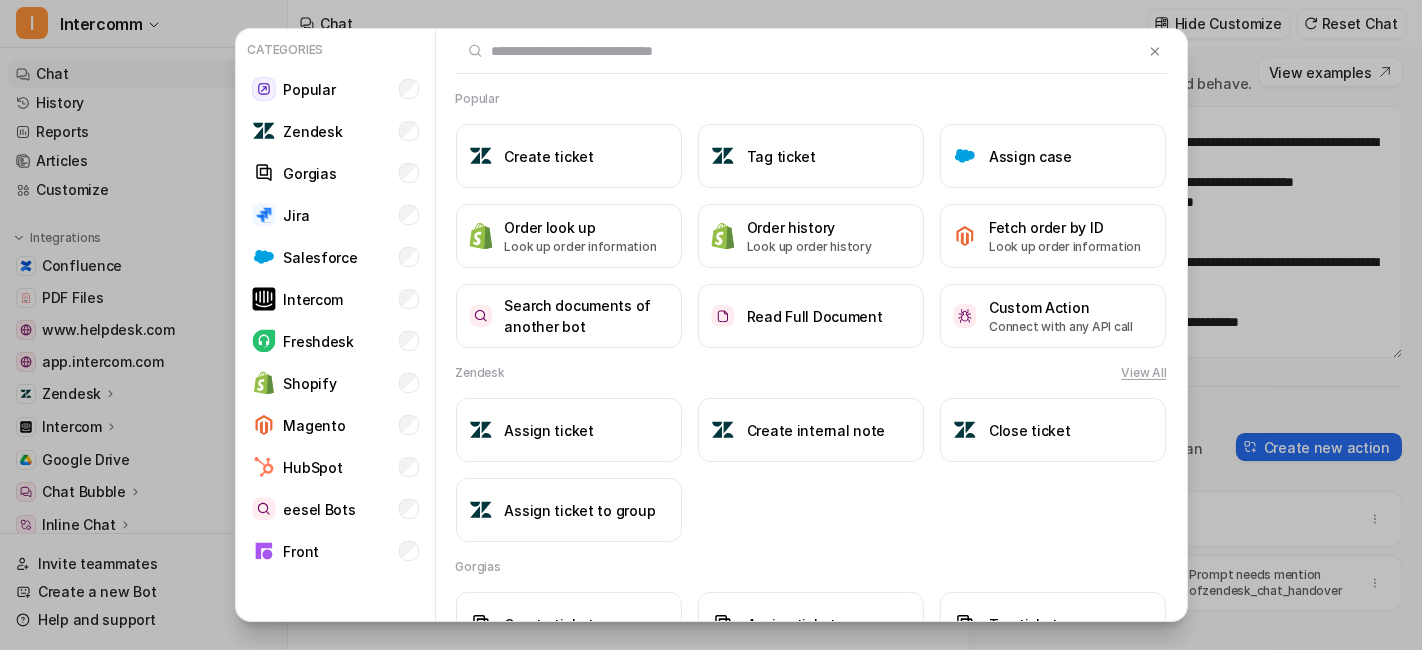 click at bounding box center (800, 51) 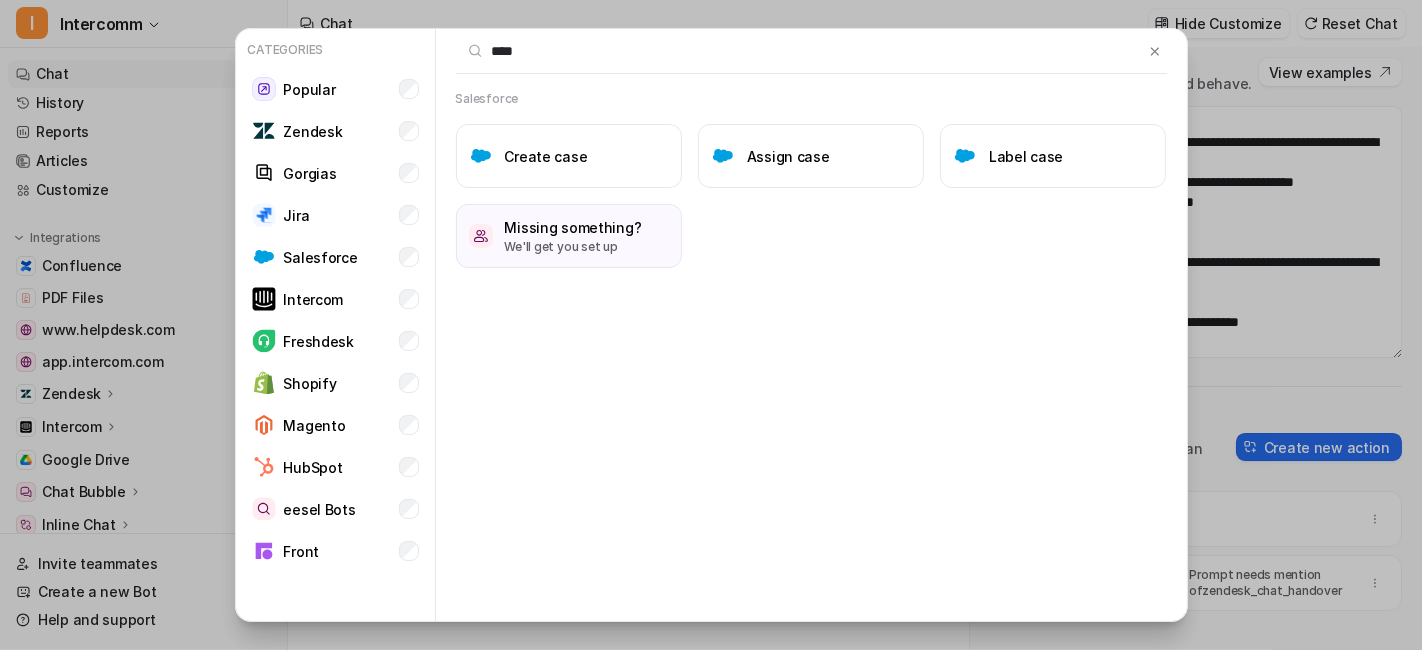 type on "****" 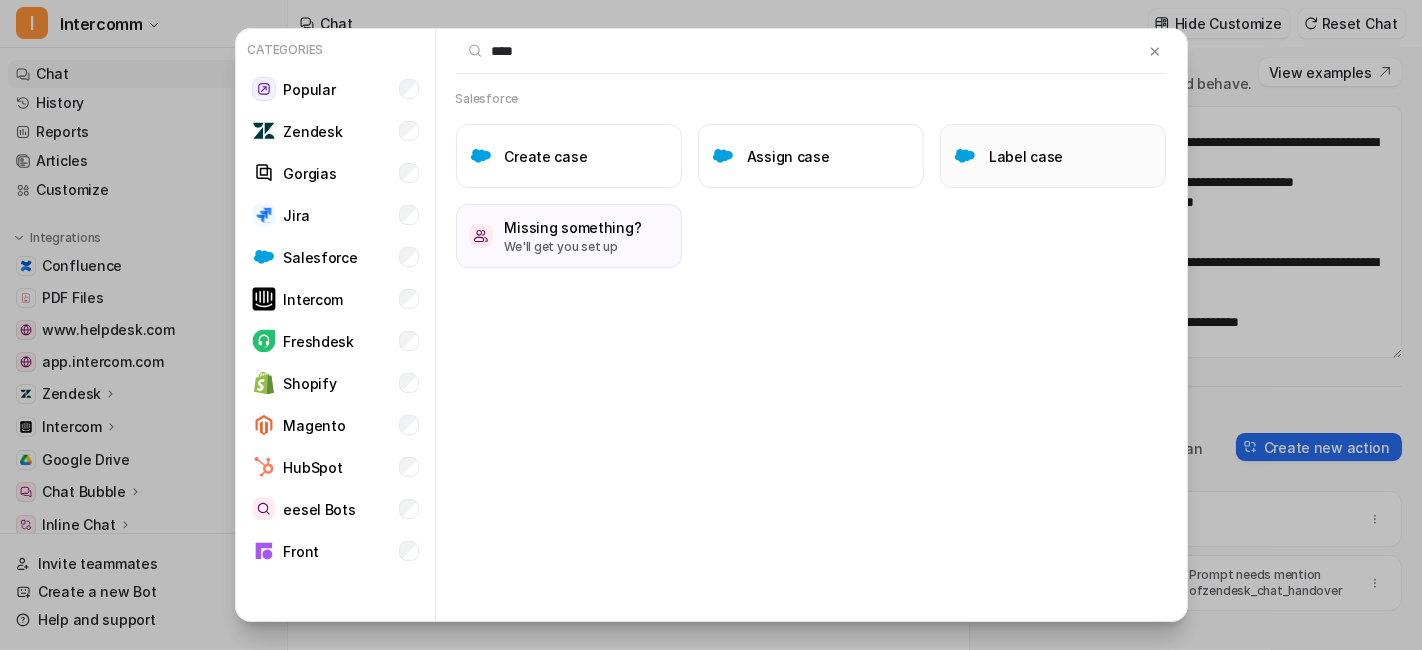 click on "Label case" at bounding box center (1053, 156) 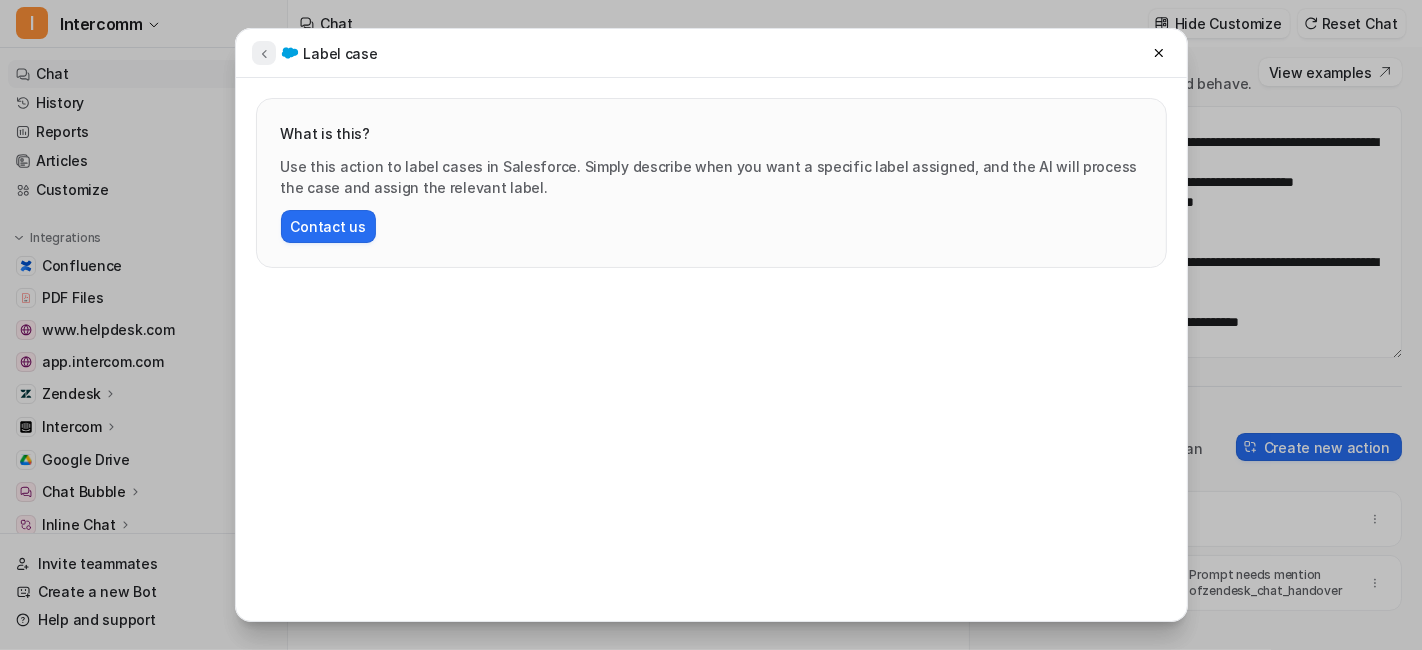 click 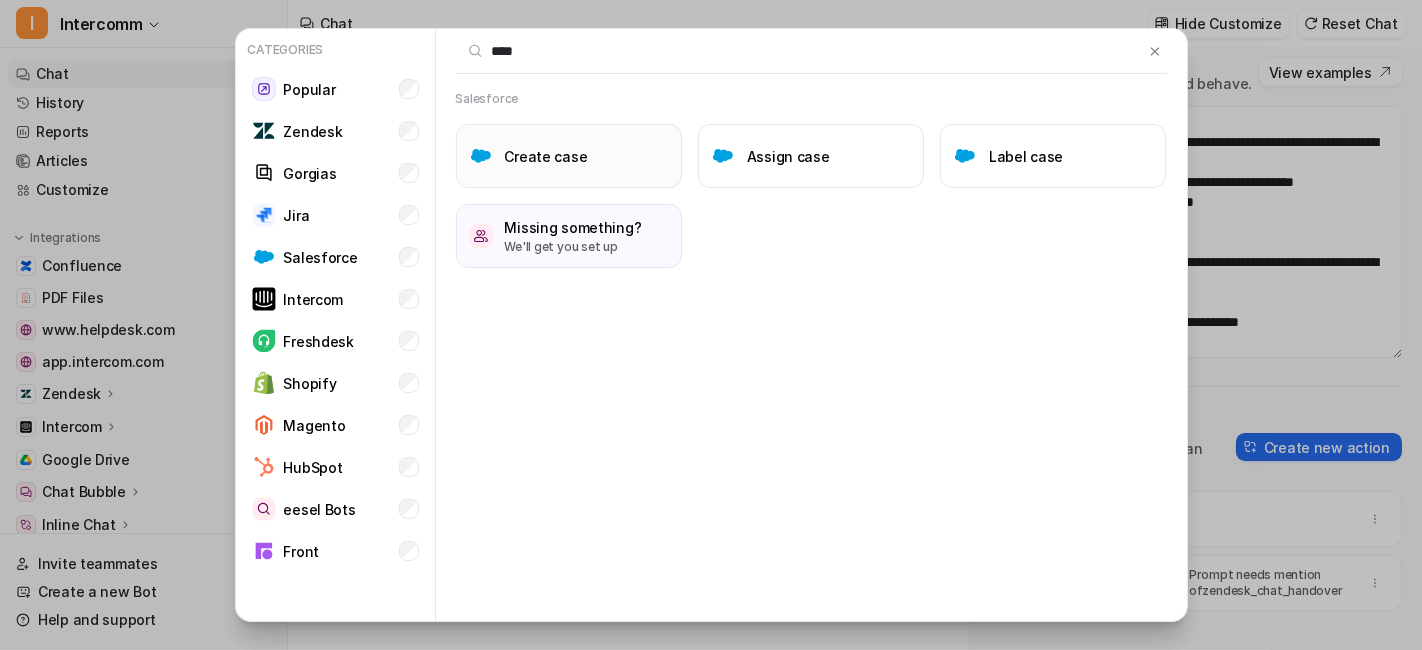 click on "Create case" at bounding box center (569, 156) 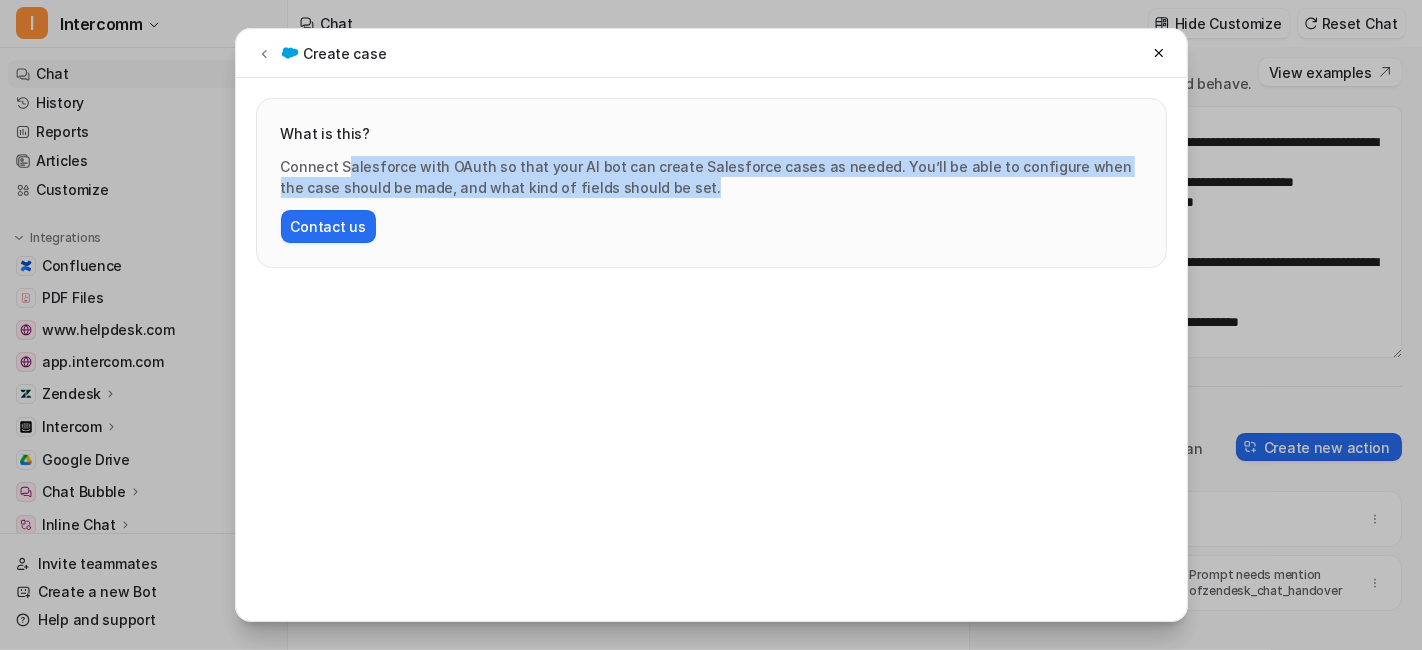 drag, startPoint x: 388, startPoint y: 170, endPoint x: 638, endPoint y: 184, distance: 250.3917 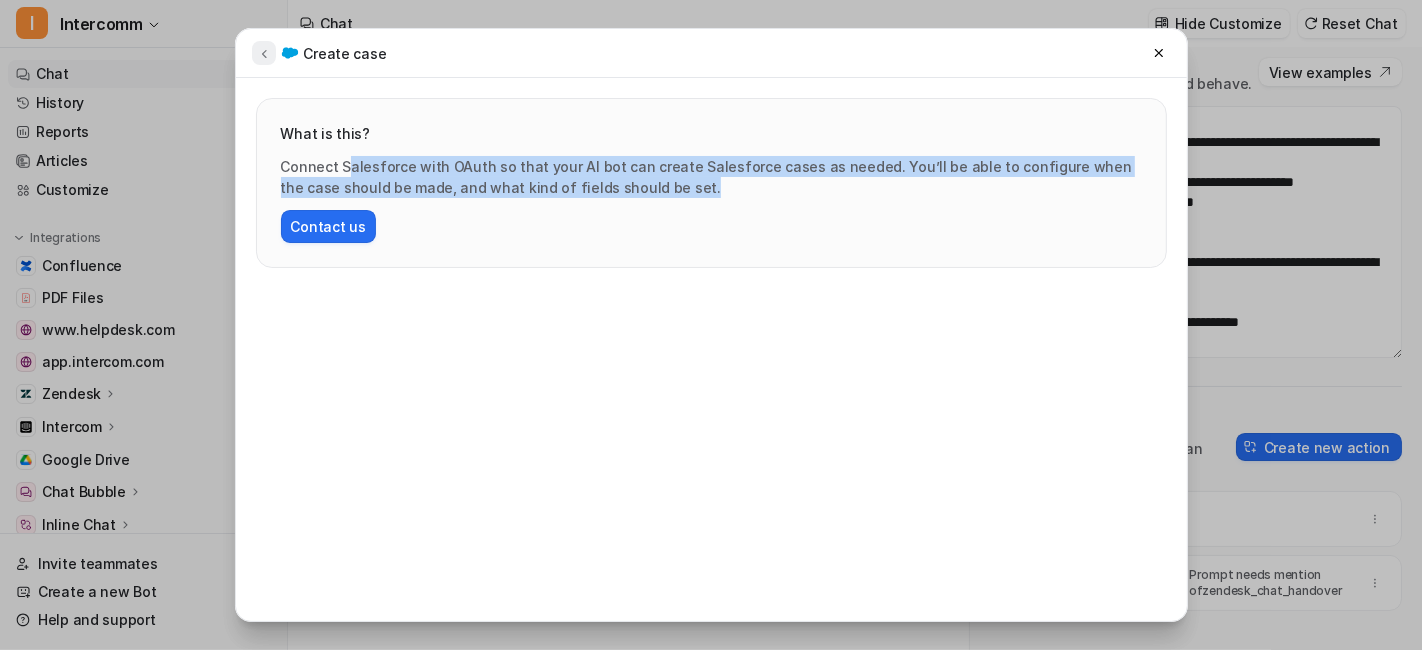 click 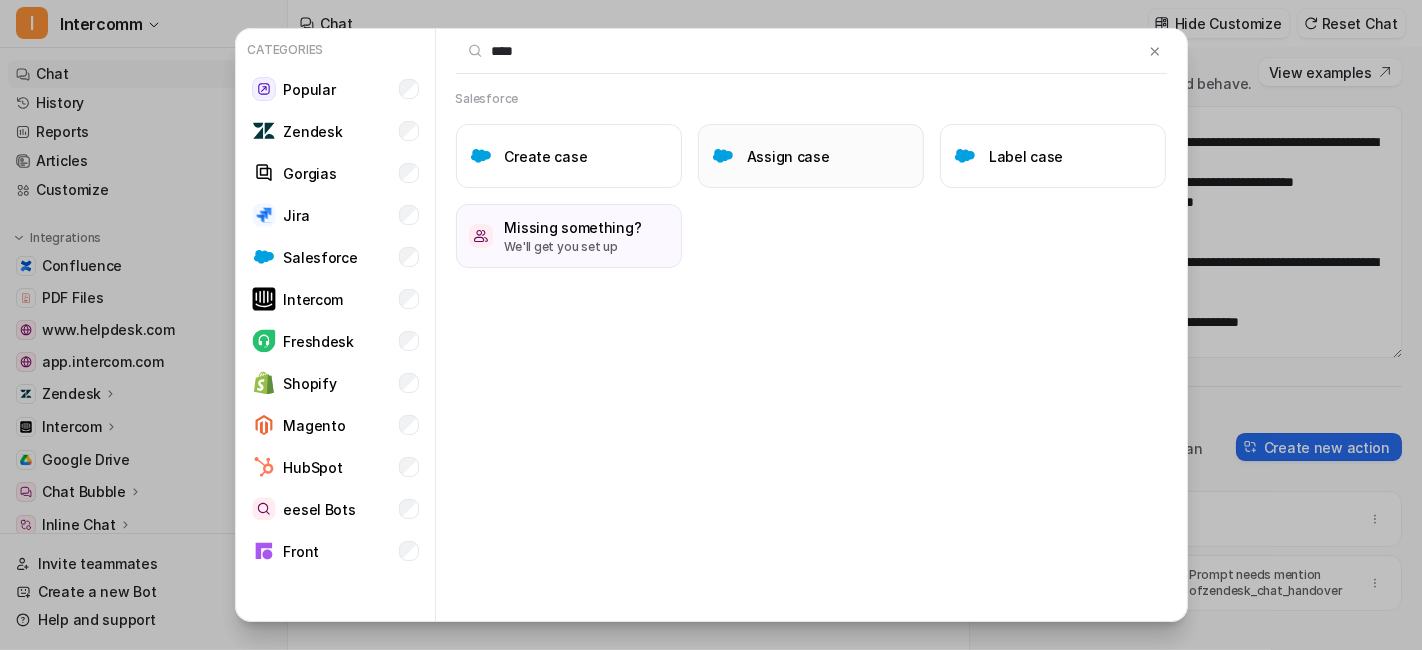 click on "Assign case" at bounding box center (811, 156) 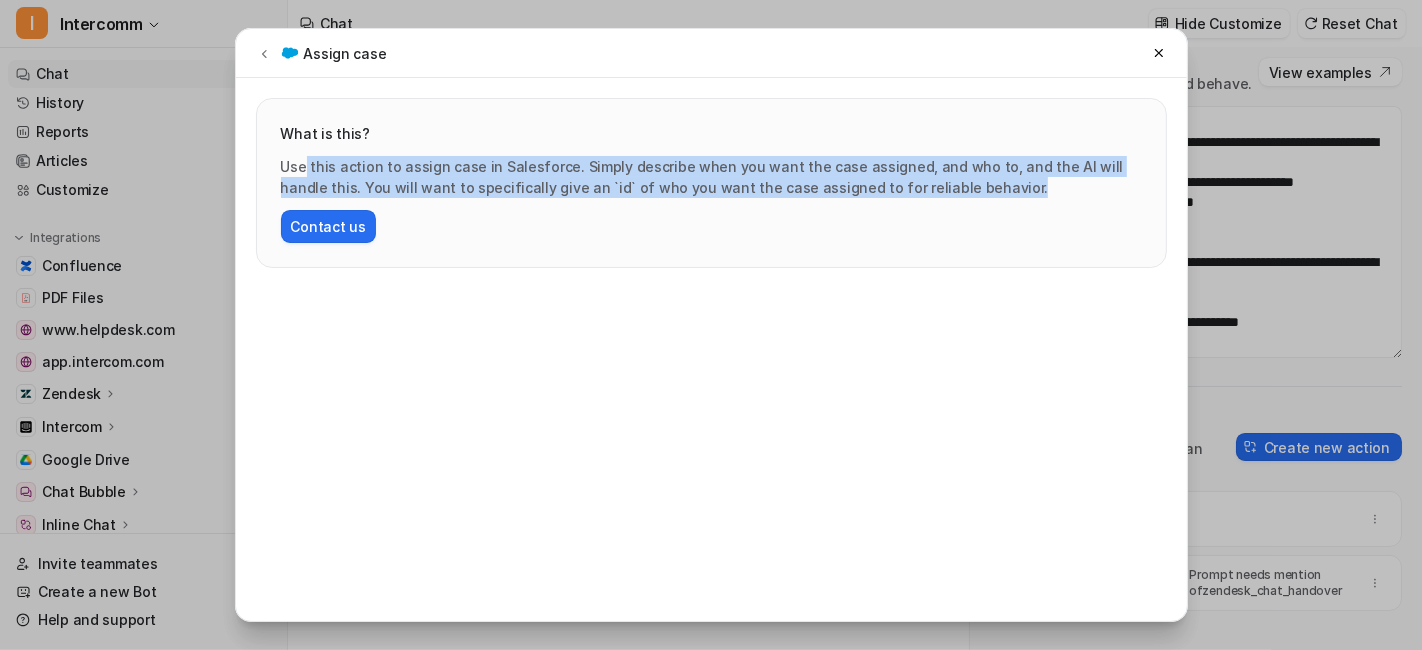 drag, startPoint x: 305, startPoint y: 167, endPoint x: 917, endPoint y: 187, distance: 612.3267 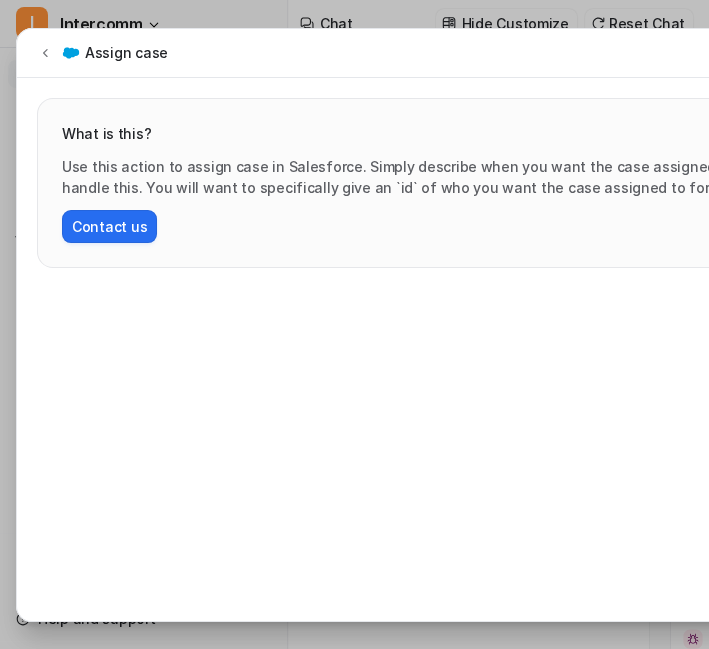 click on "Assign case" at bounding box center [492, 53] 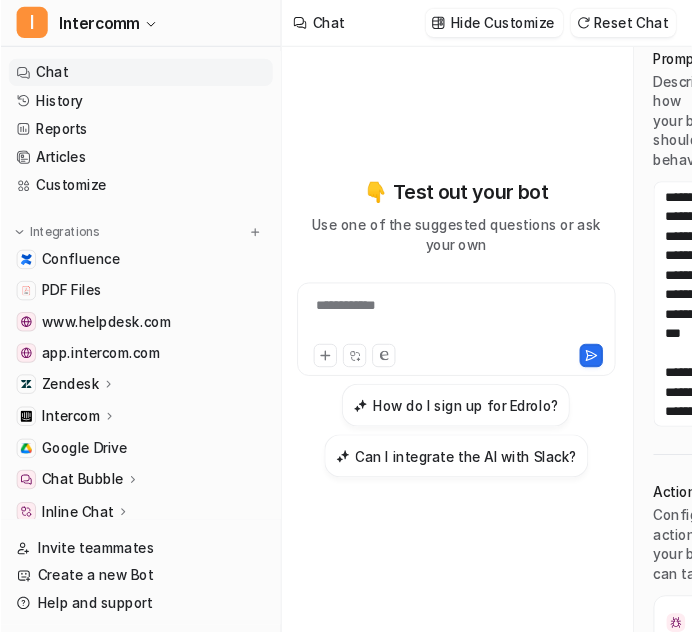 scroll, scrollTop: 0, scrollLeft: 216, axis: horizontal 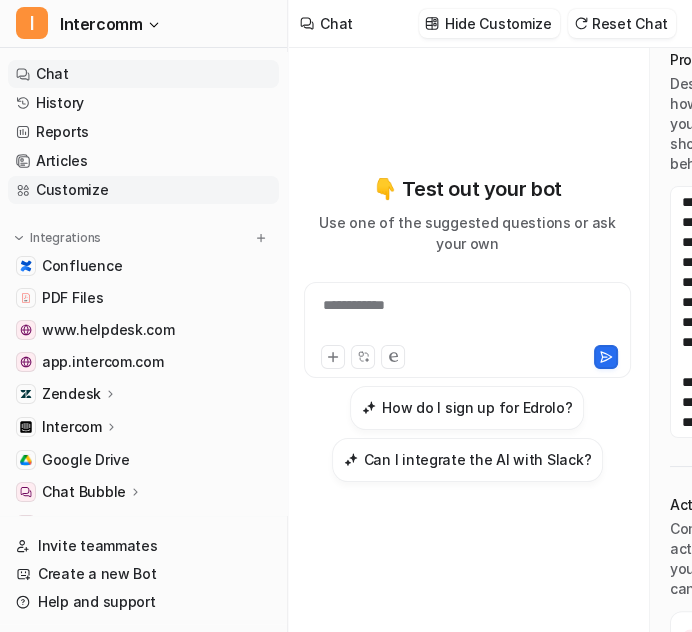 click on "Customize" at bounding box center (143, 190) 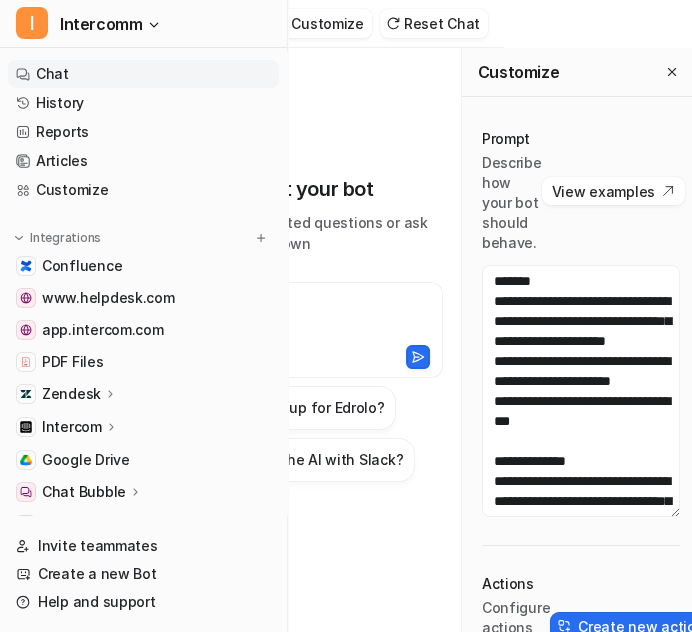 scroll, scrollTop: 0, scrollLeft: 196, axis: horizontal 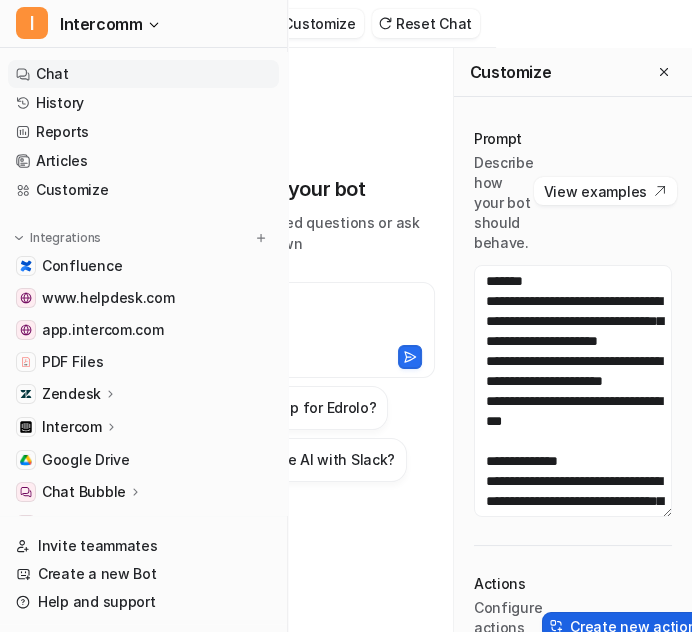 click on "Create new action" at bounding box center (625, 626) 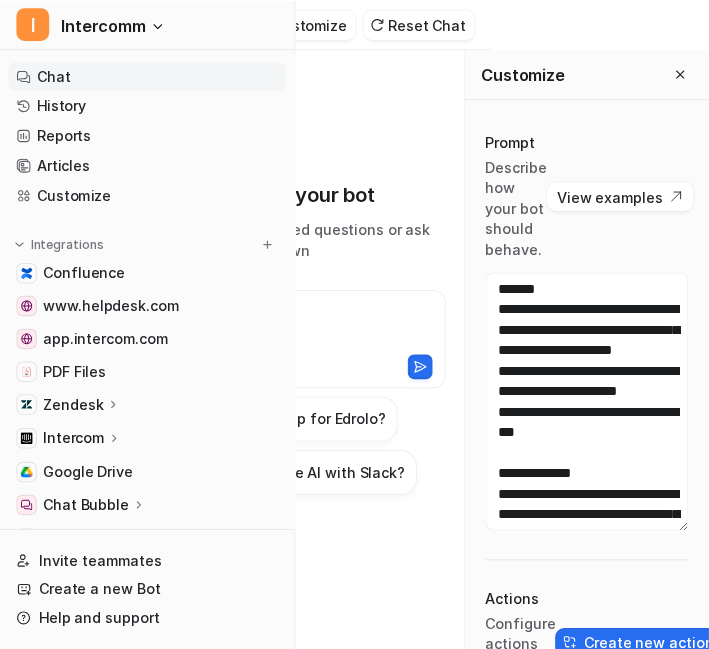 scroll, scrollTop: 0, scrollLeft: 179, axis: horizontal 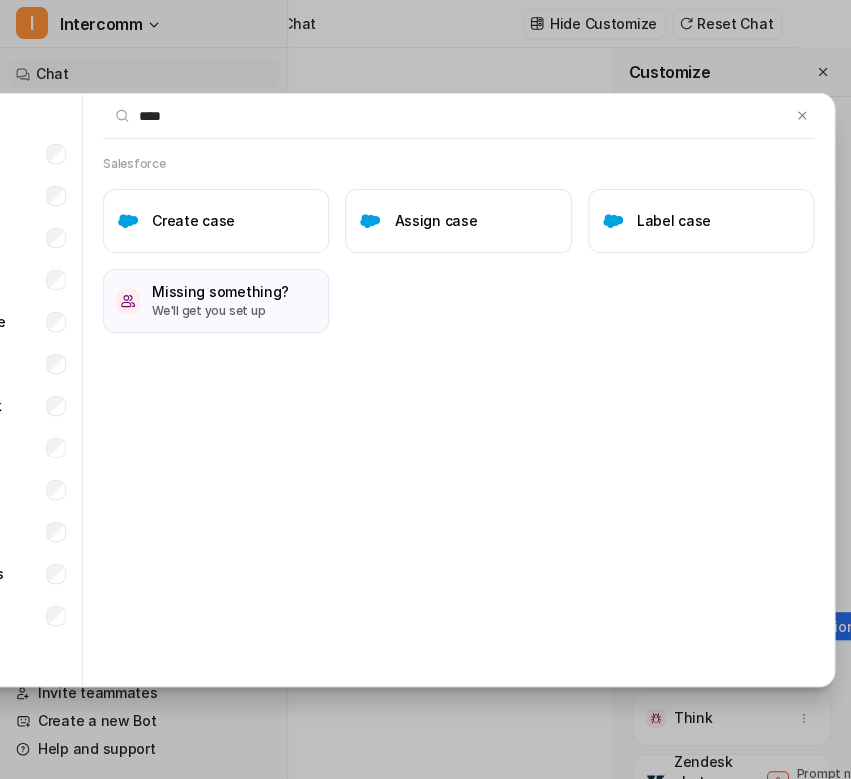 type on "****" 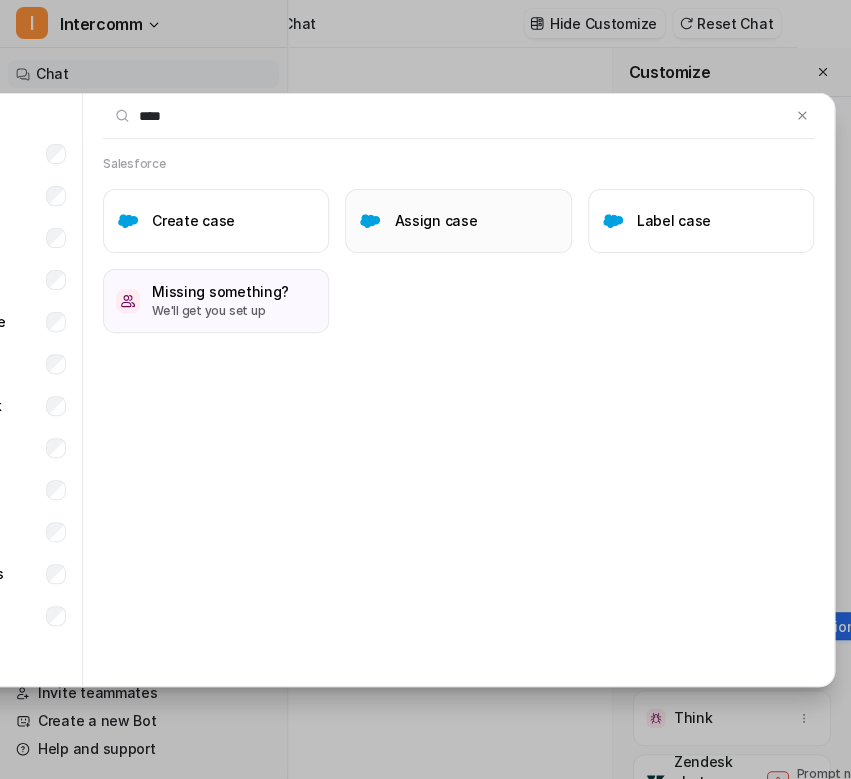 click on "Assign case" at bounding box center [458, 221] 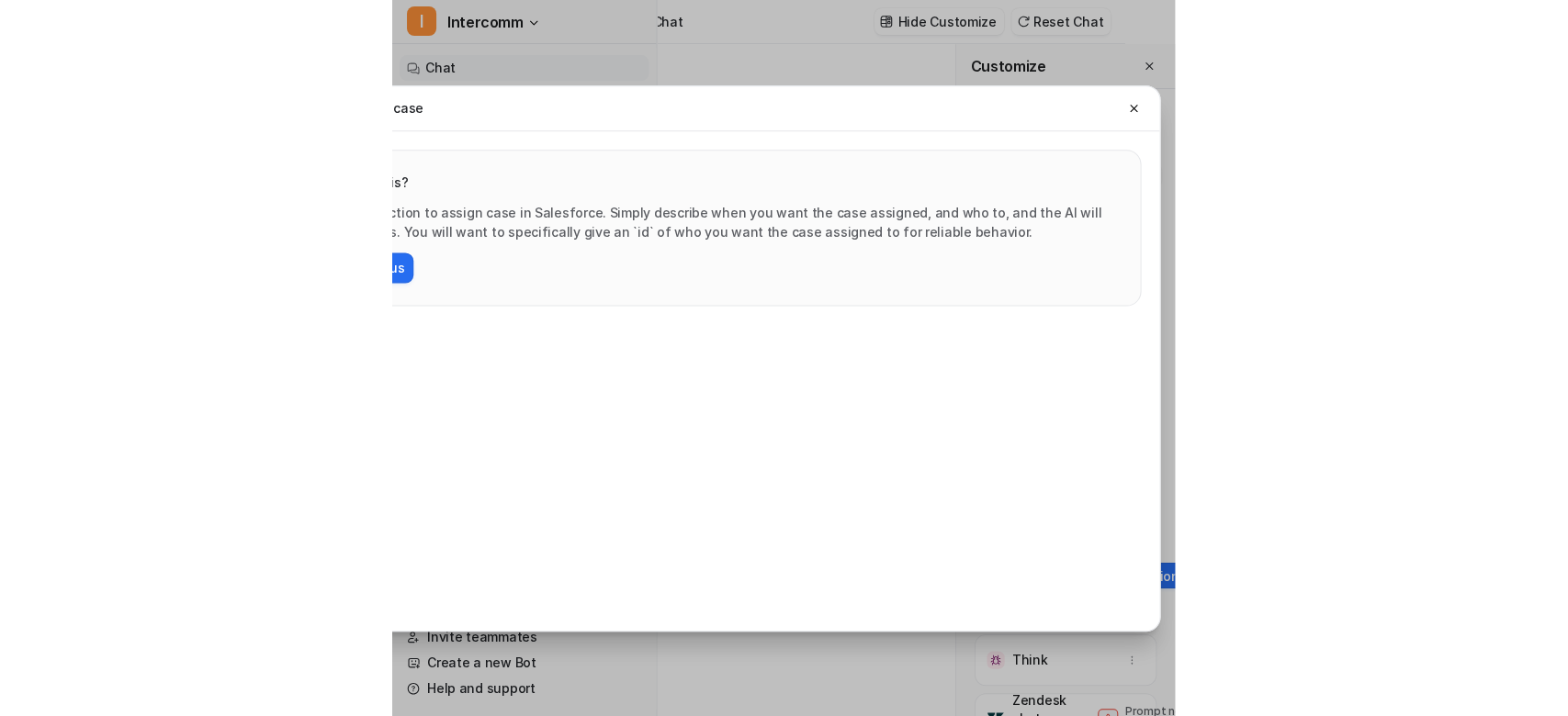 scroll, scrollTop: 0, scrollLeft: 0, axis: both 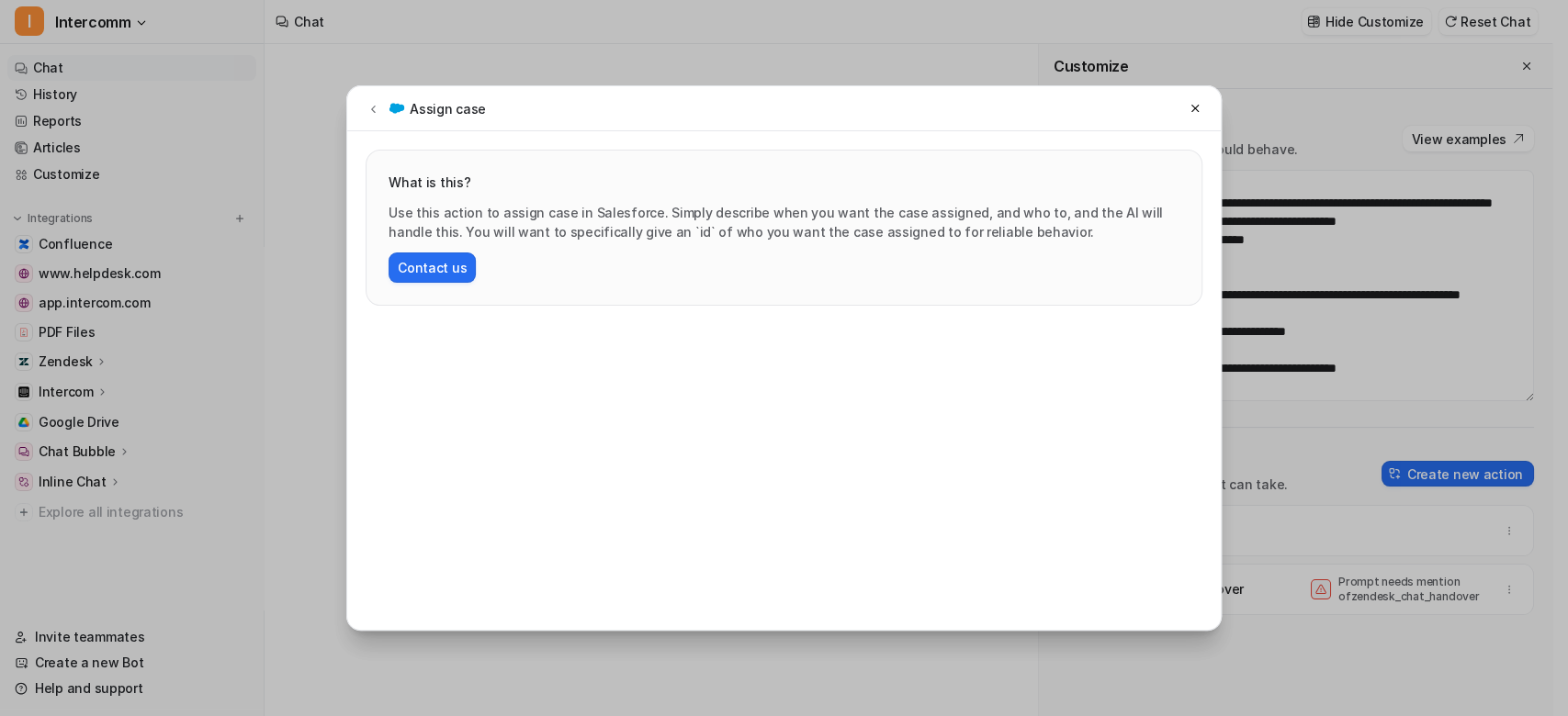 click on "Assign case What is this? Use this action to assign case in Salesforce. Simply describe when you want the case assigned, and who to, and the AI will handle this. You will want to specifically give an `id` of who you want the case assigned to for reliable behavior. Contact us" at bounding box center (784, 358) 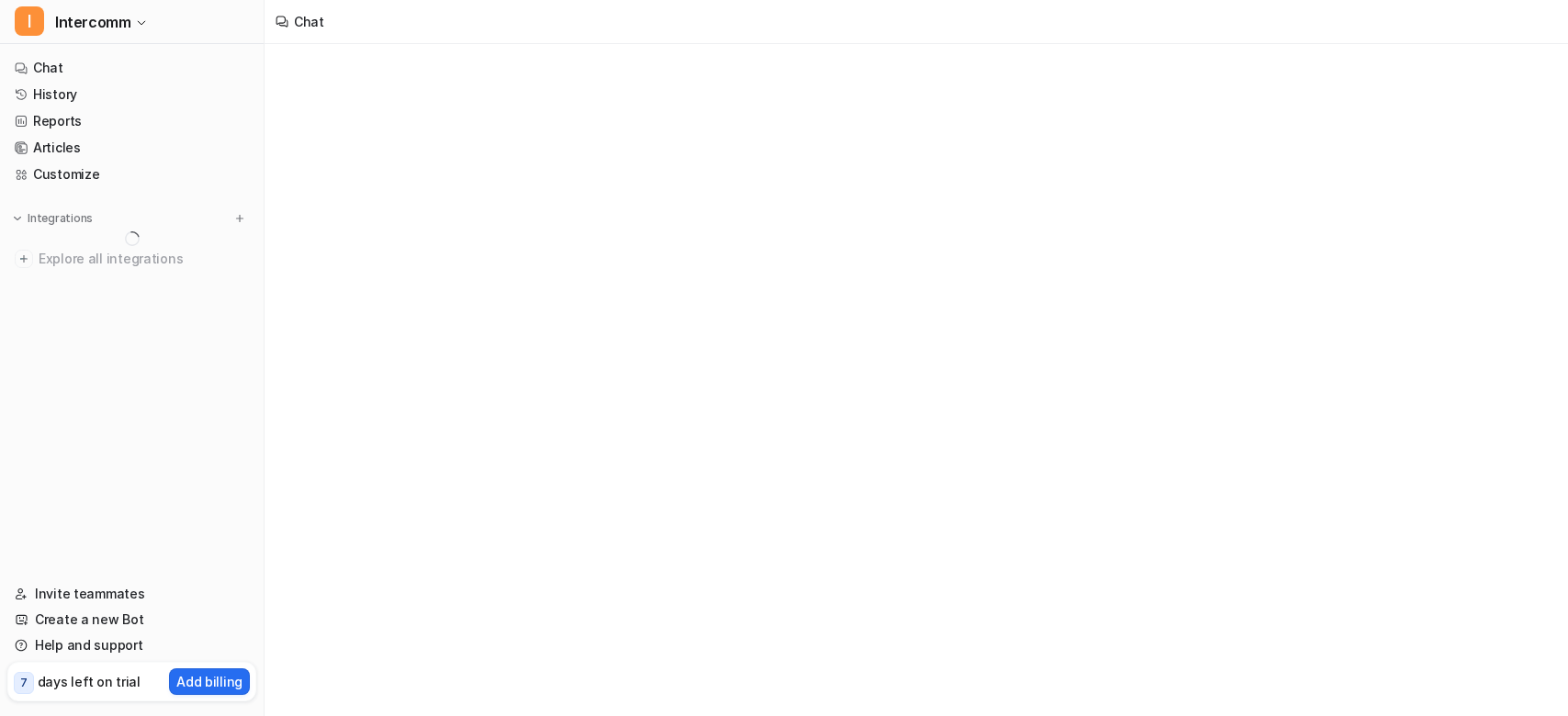 scroll, scrollTop: 0, scrollLeft: 0, axis: both 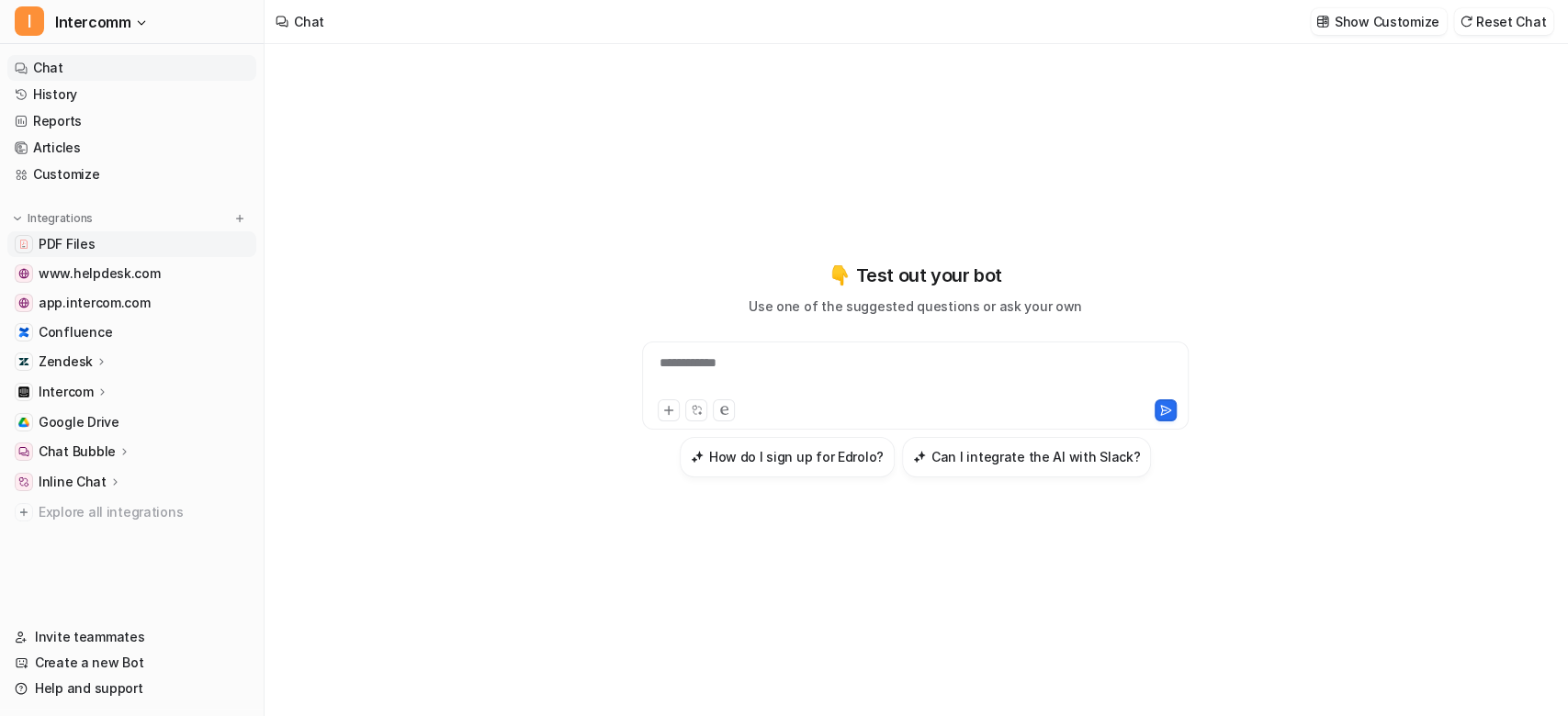 type on "**********" 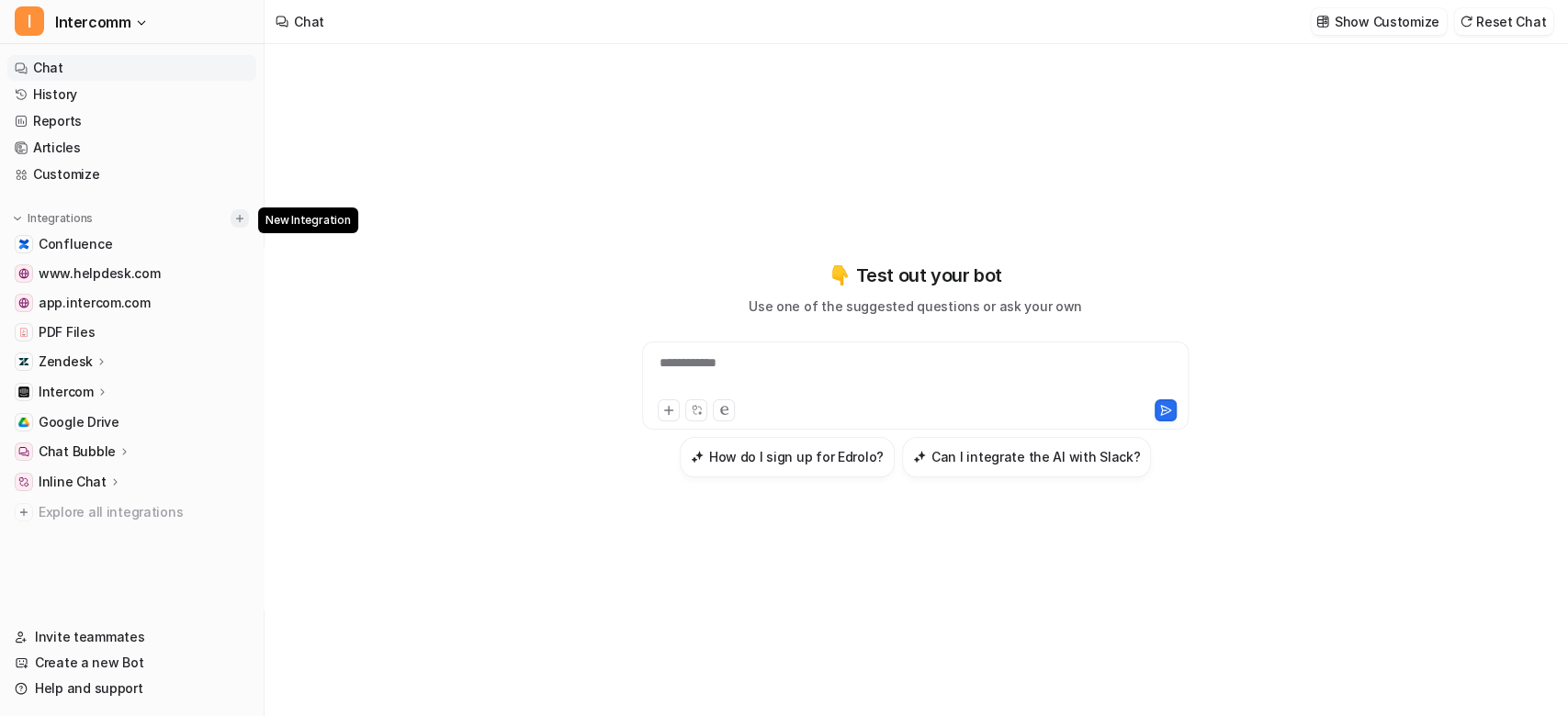 click at bounding box center [240, 218] 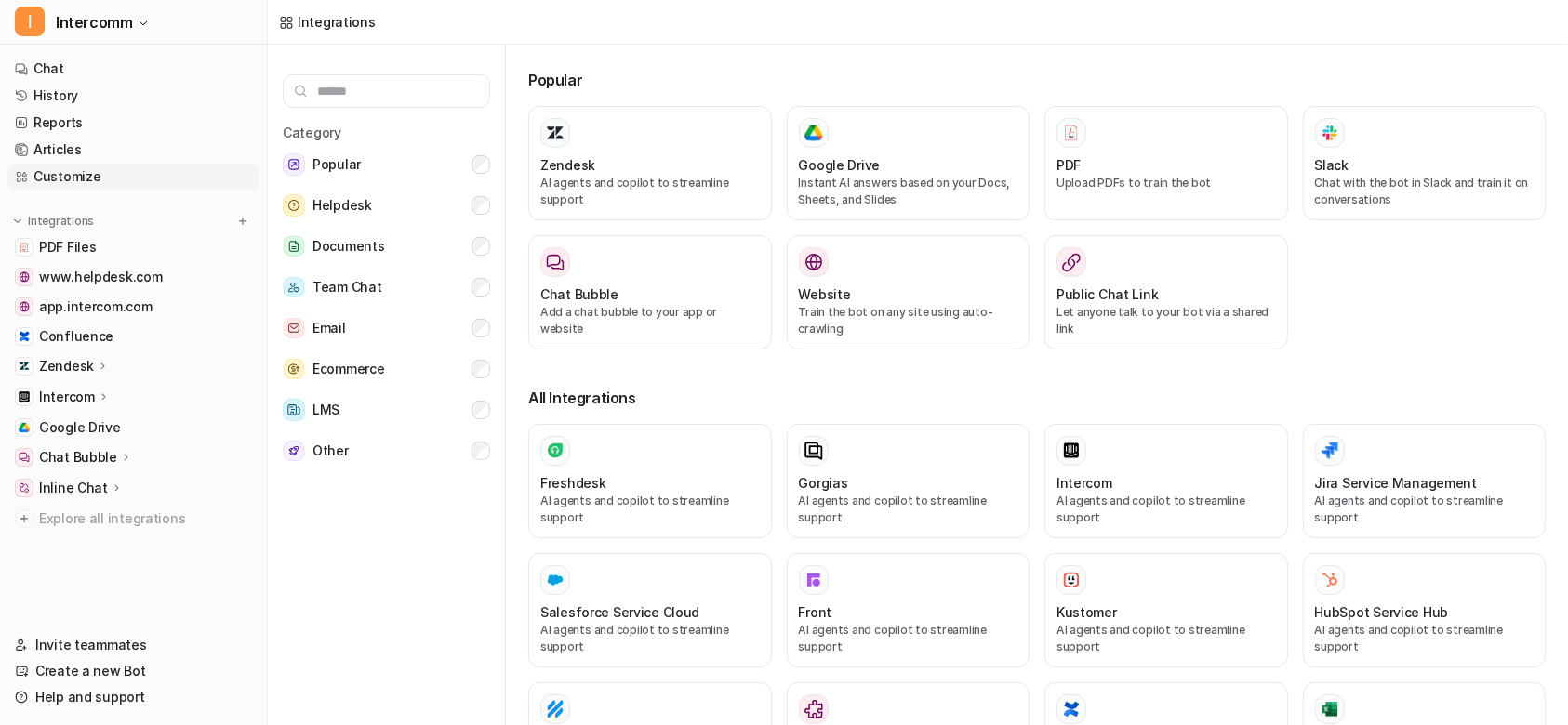 click on "Customize" at bounding box center (133, 177) 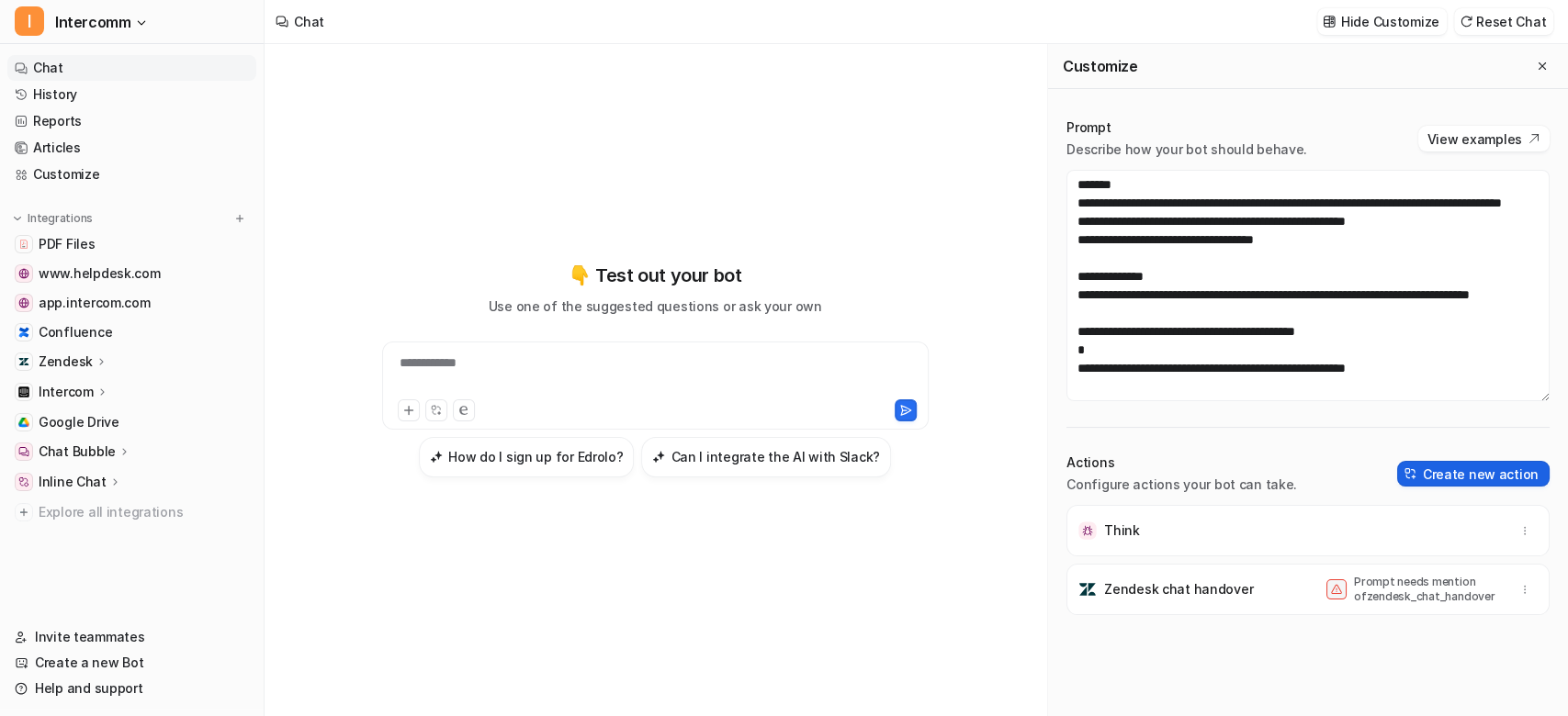click on "Create new action" at bounding box center [1473, 474] 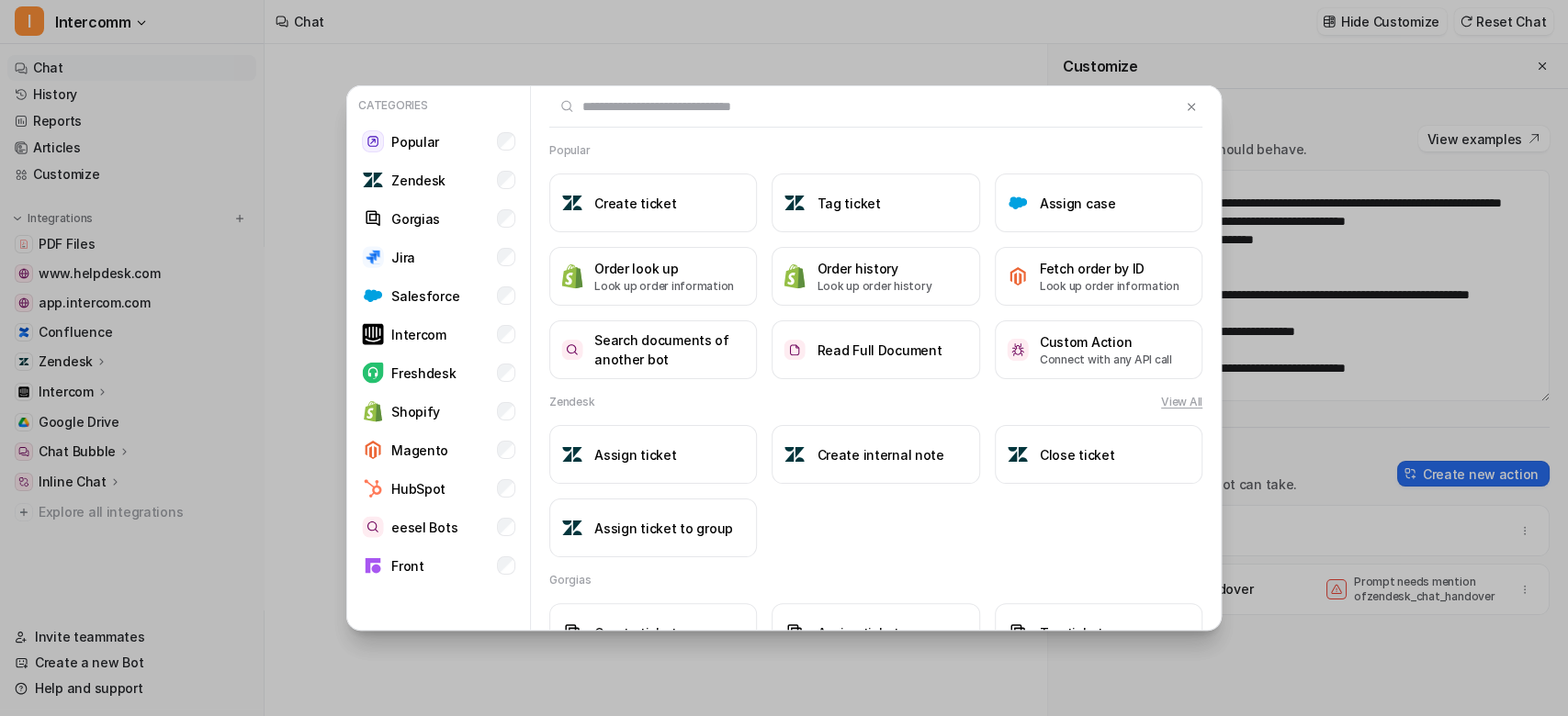 click at bounding box center [865, 106] 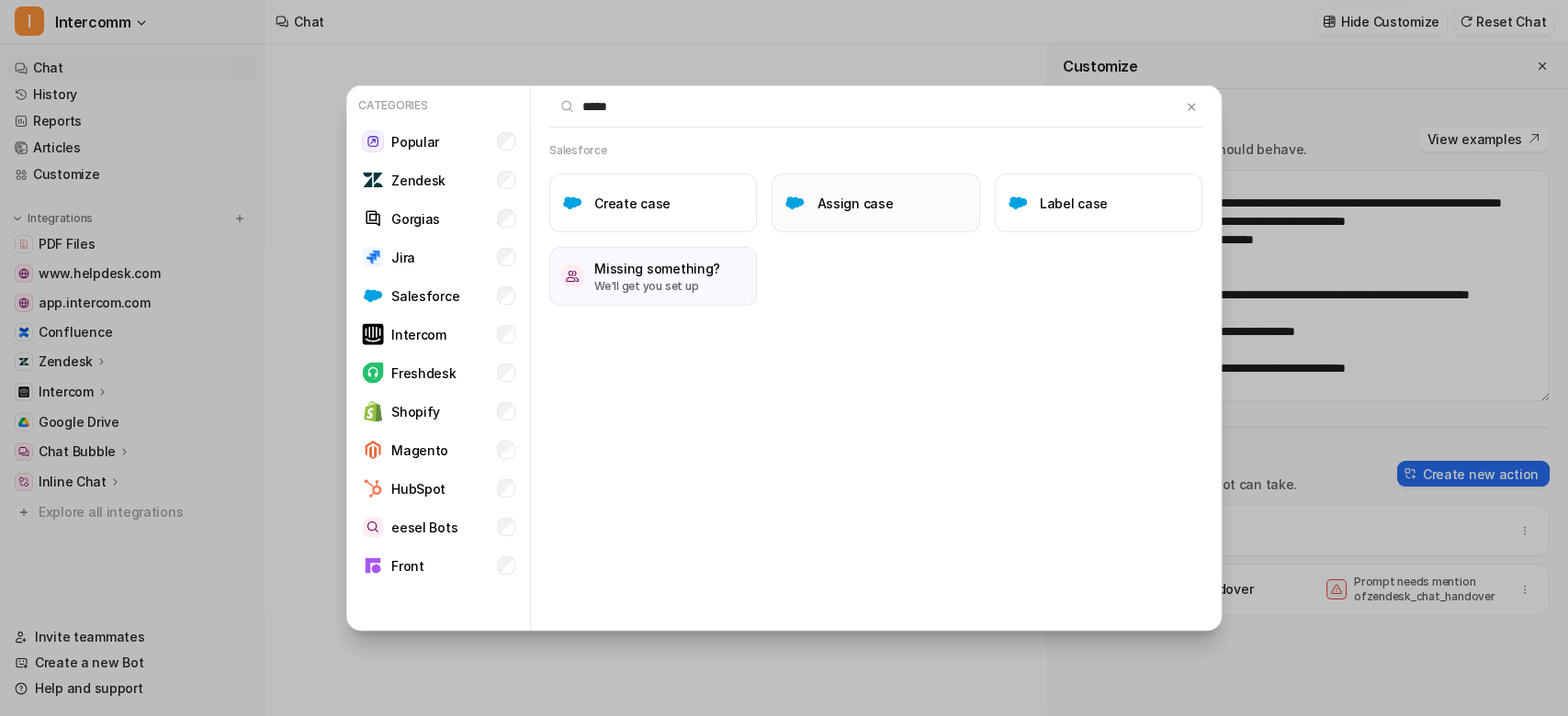 type on "*****" 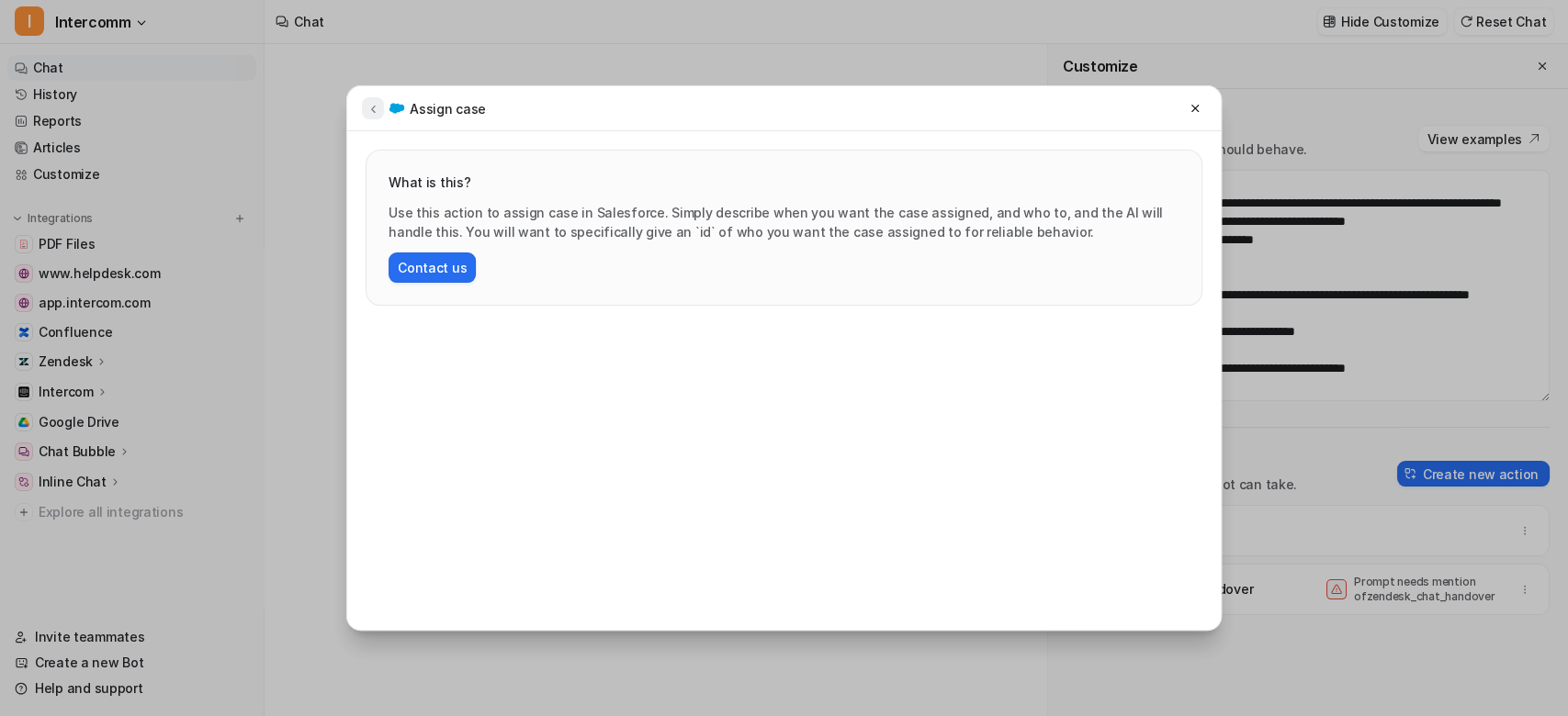 click 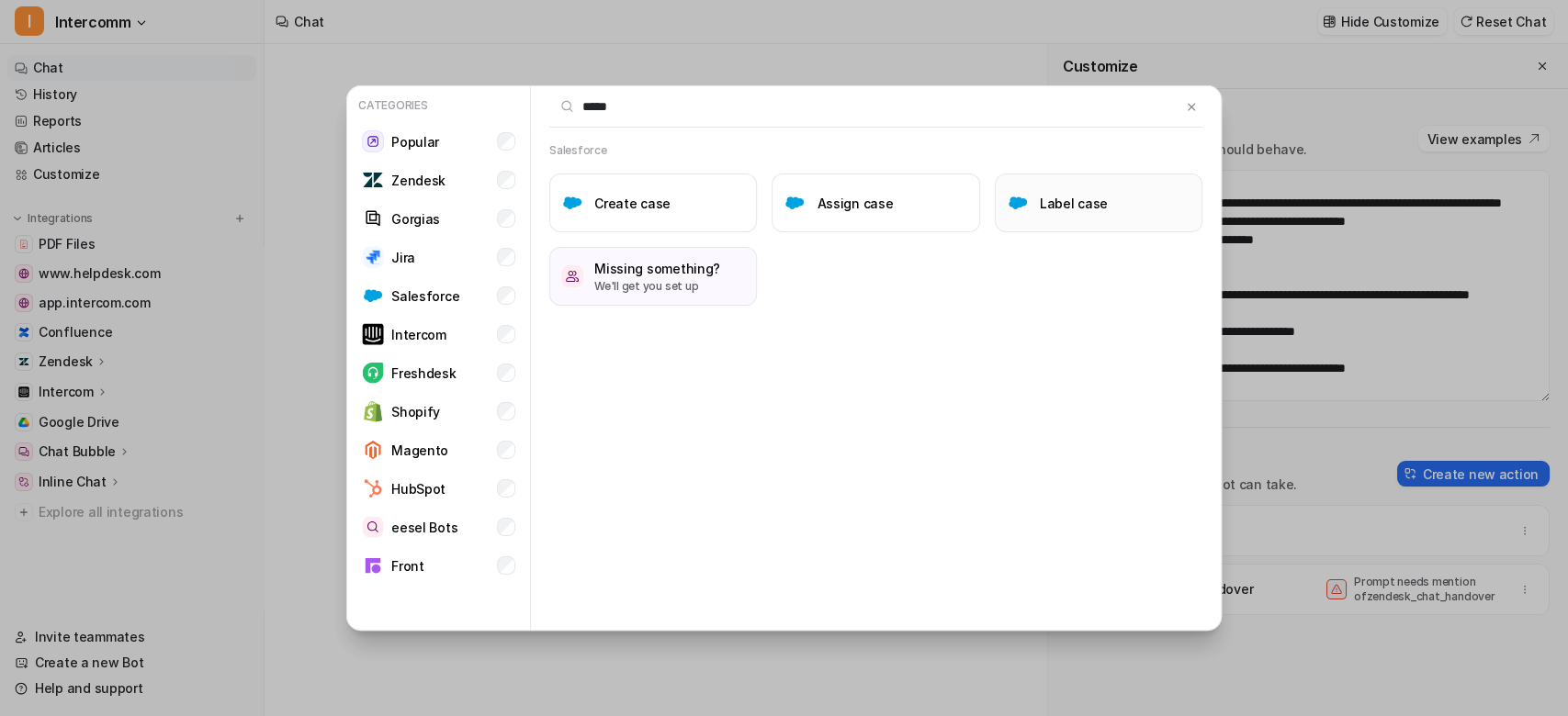 click on "Label case" at bounding box center (1099, 203) 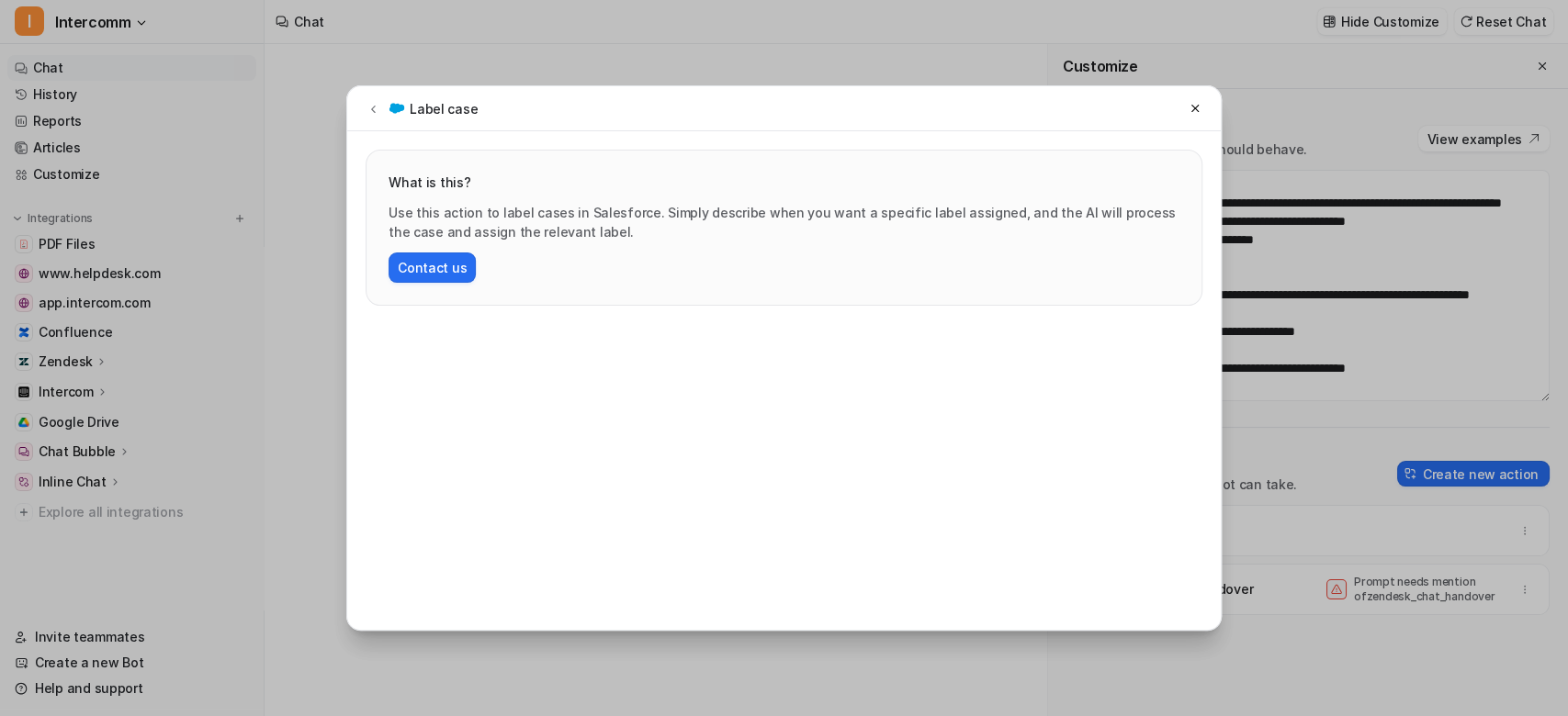 click on "Label case What is this? Use this action to label cases in Salesforce. Simply describe when you want a specific label assigned, and the AI will process the case and assign the relevant label. Contact us" at bounding box center [784, 358] 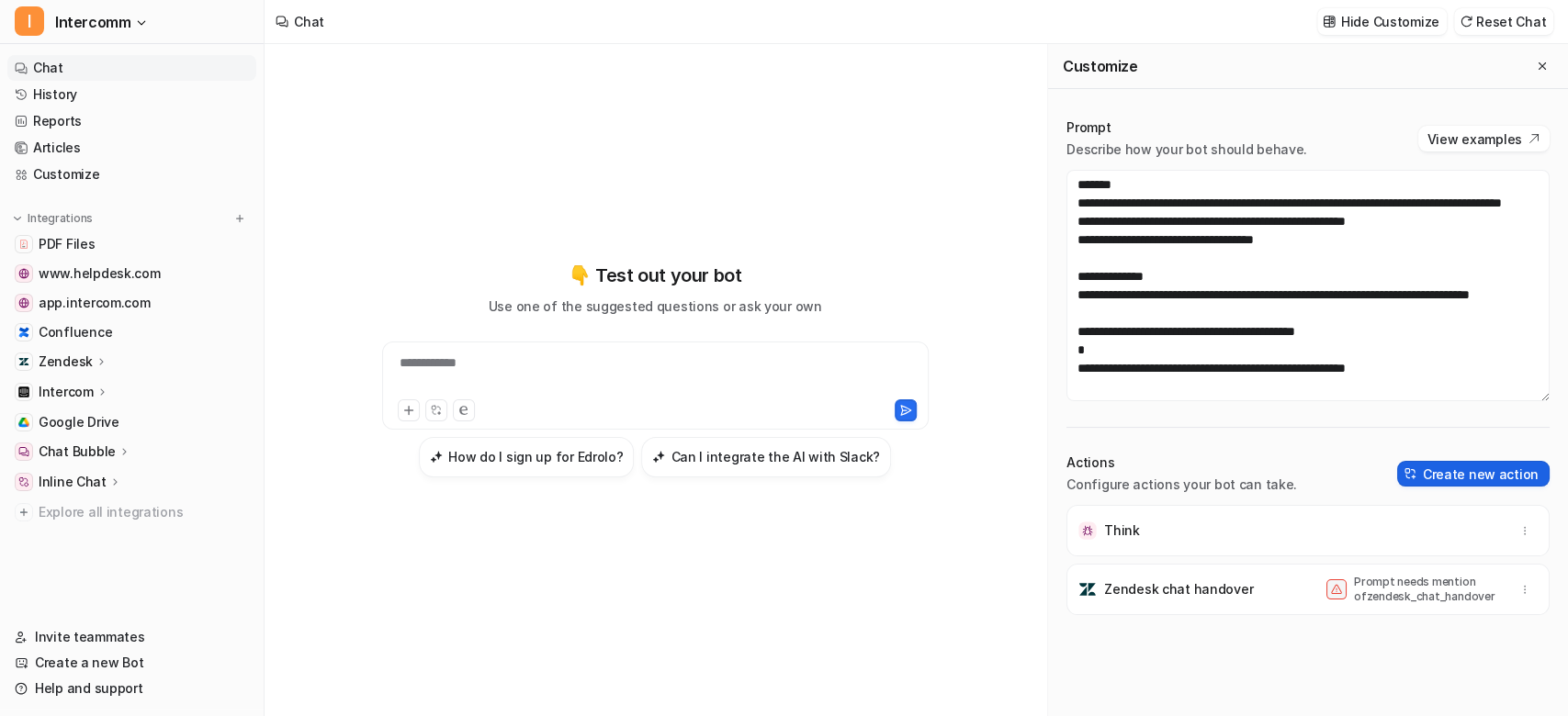 click on "Create new action" at bounding box center [1473, 474] 